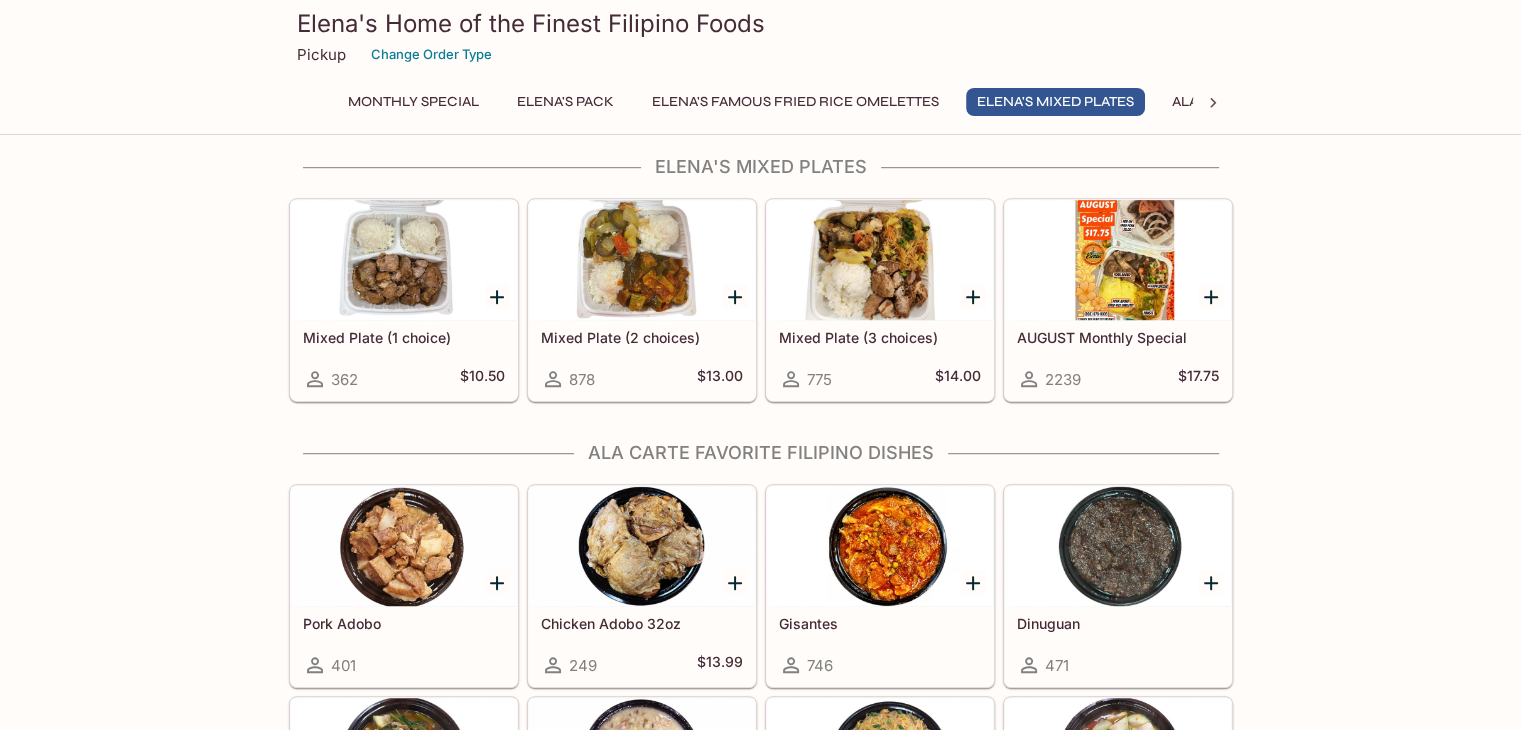 scroll, scrollTop: 1400, scrollLeft: 0, axis: vertical 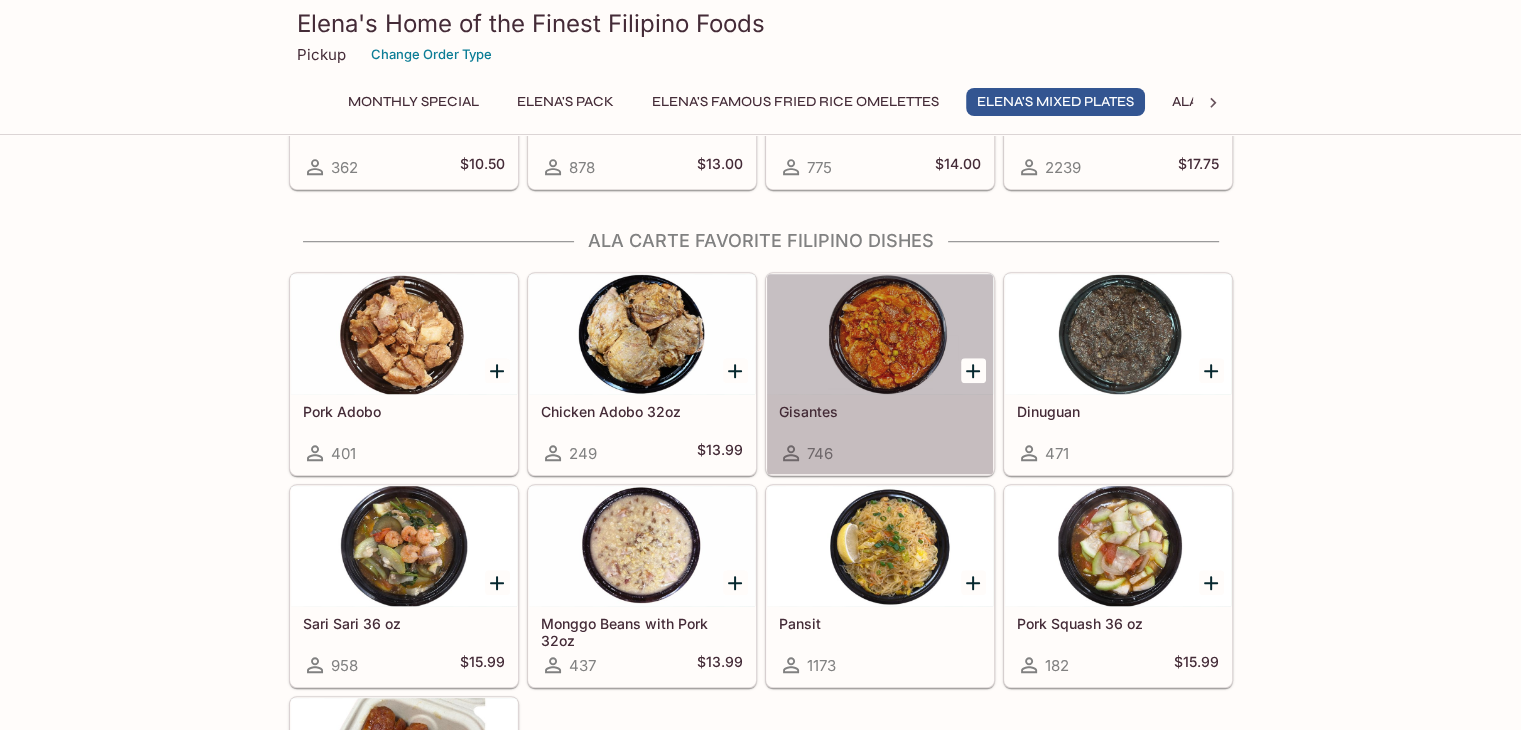 click at bounding box center [880, 334] 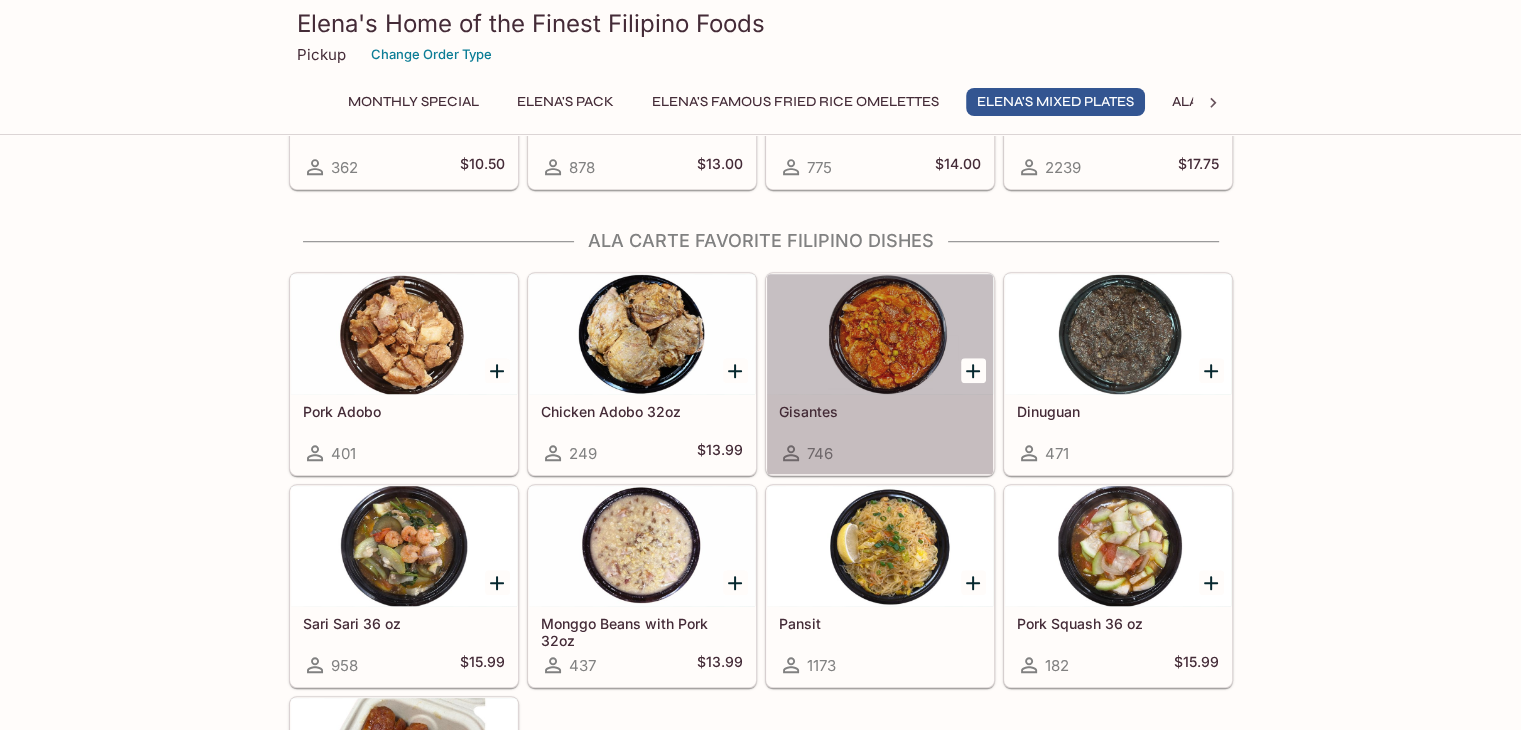 scroll, scrollTop: 0, scrollLeft: 0, axis: both 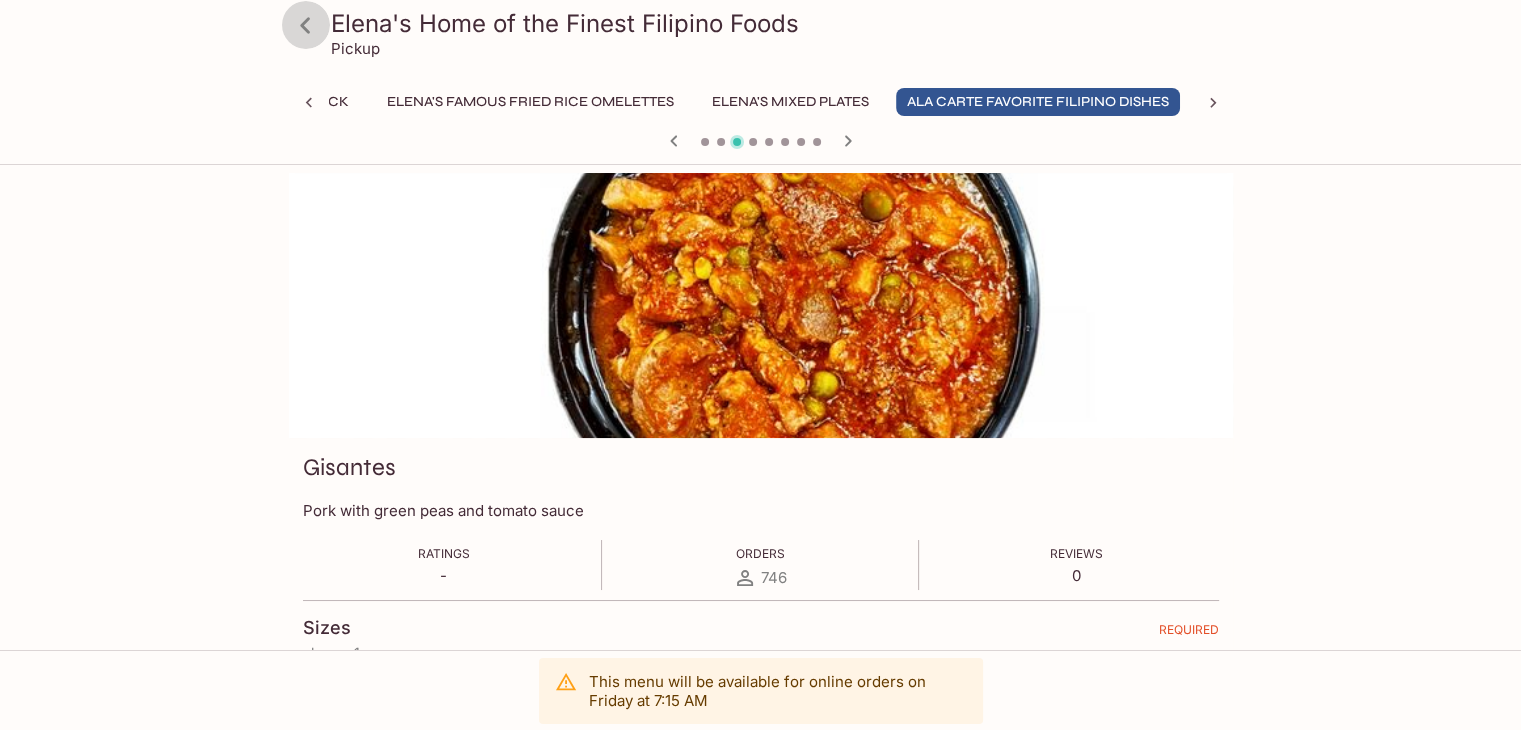 click 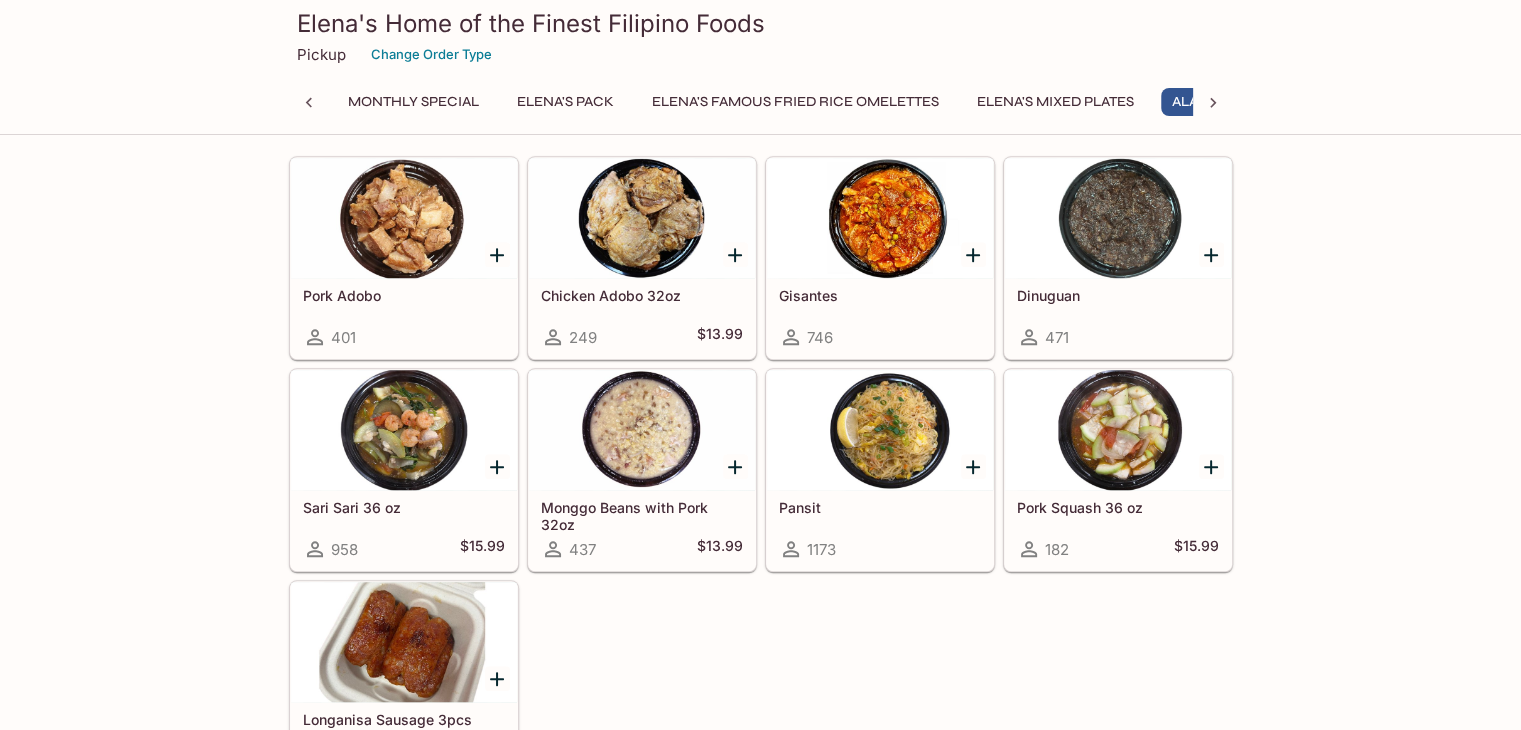 scroll, scrollTop: 1800, scrollLeft: 0, axis: vertical 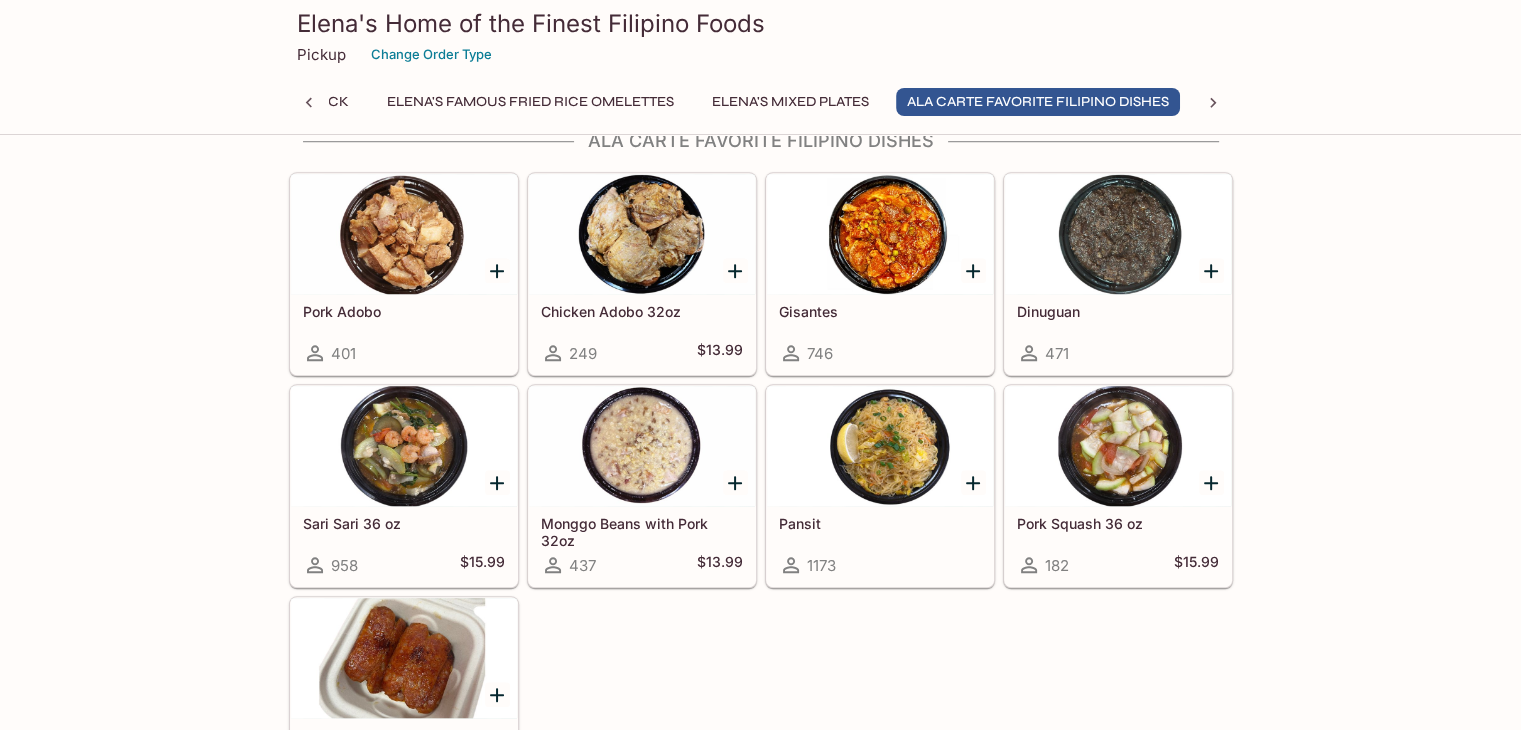 click at bounding box center [880, 234] 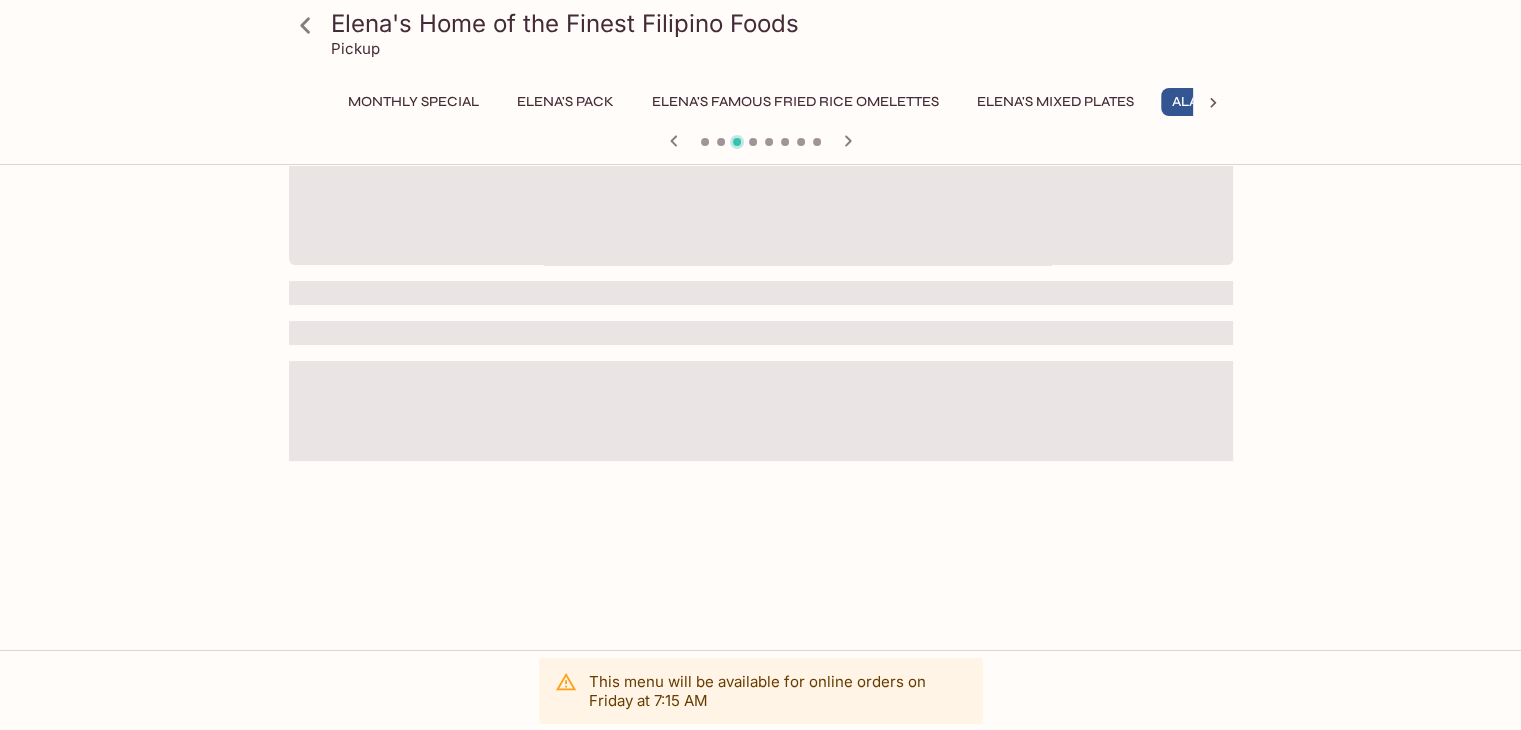 scroll 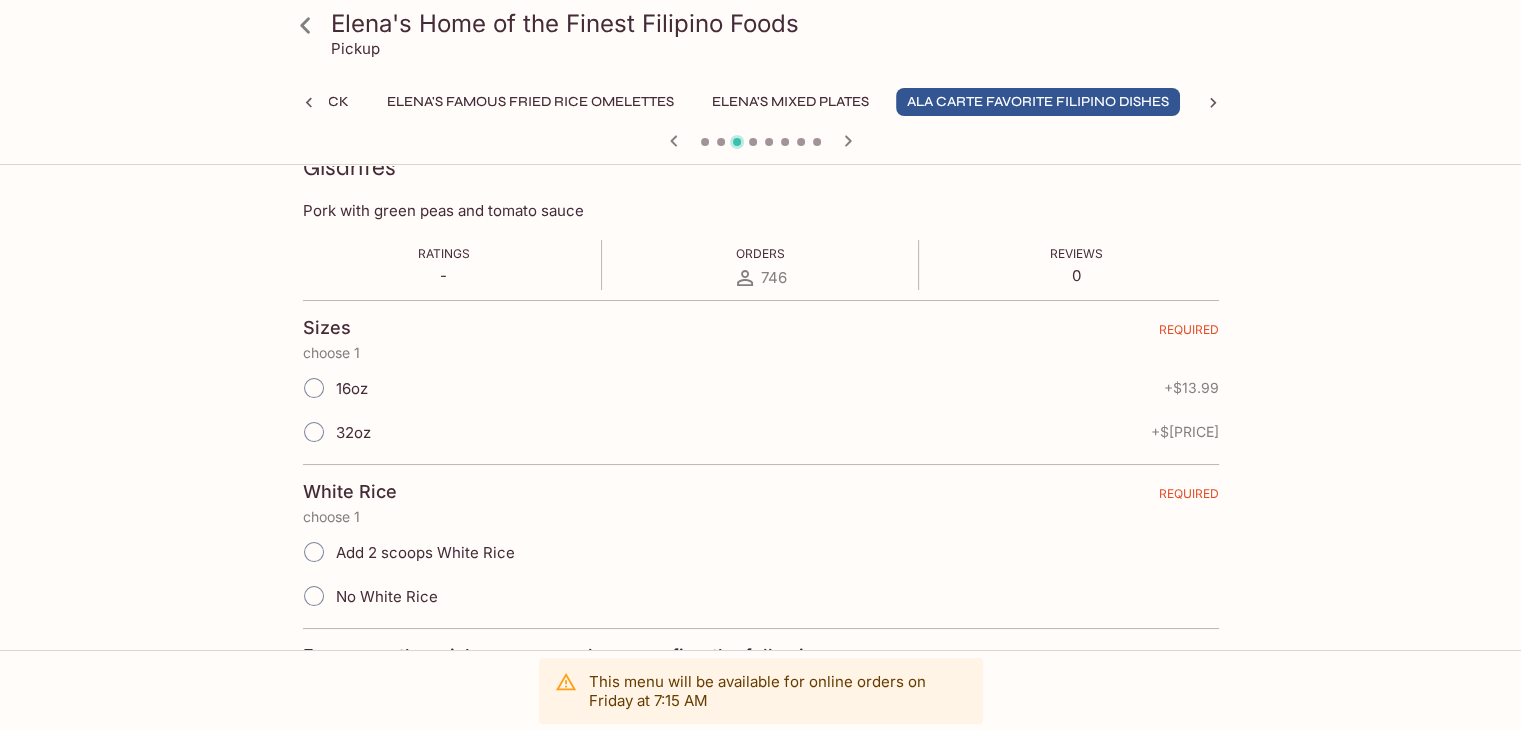 click at bounding box center [306, 25] 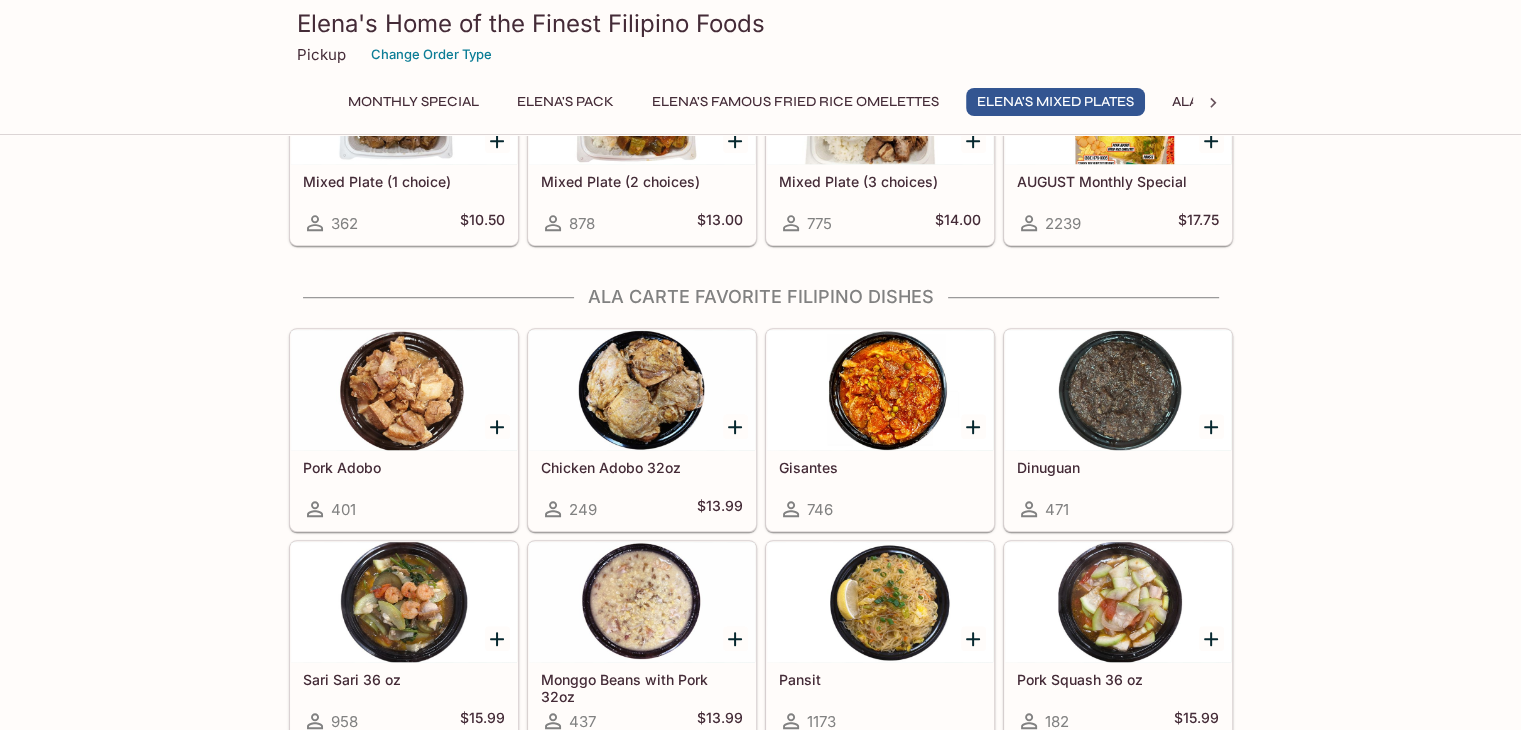 scroll, scrollTop: 1400, scrollLeft: 0, axis: vertical 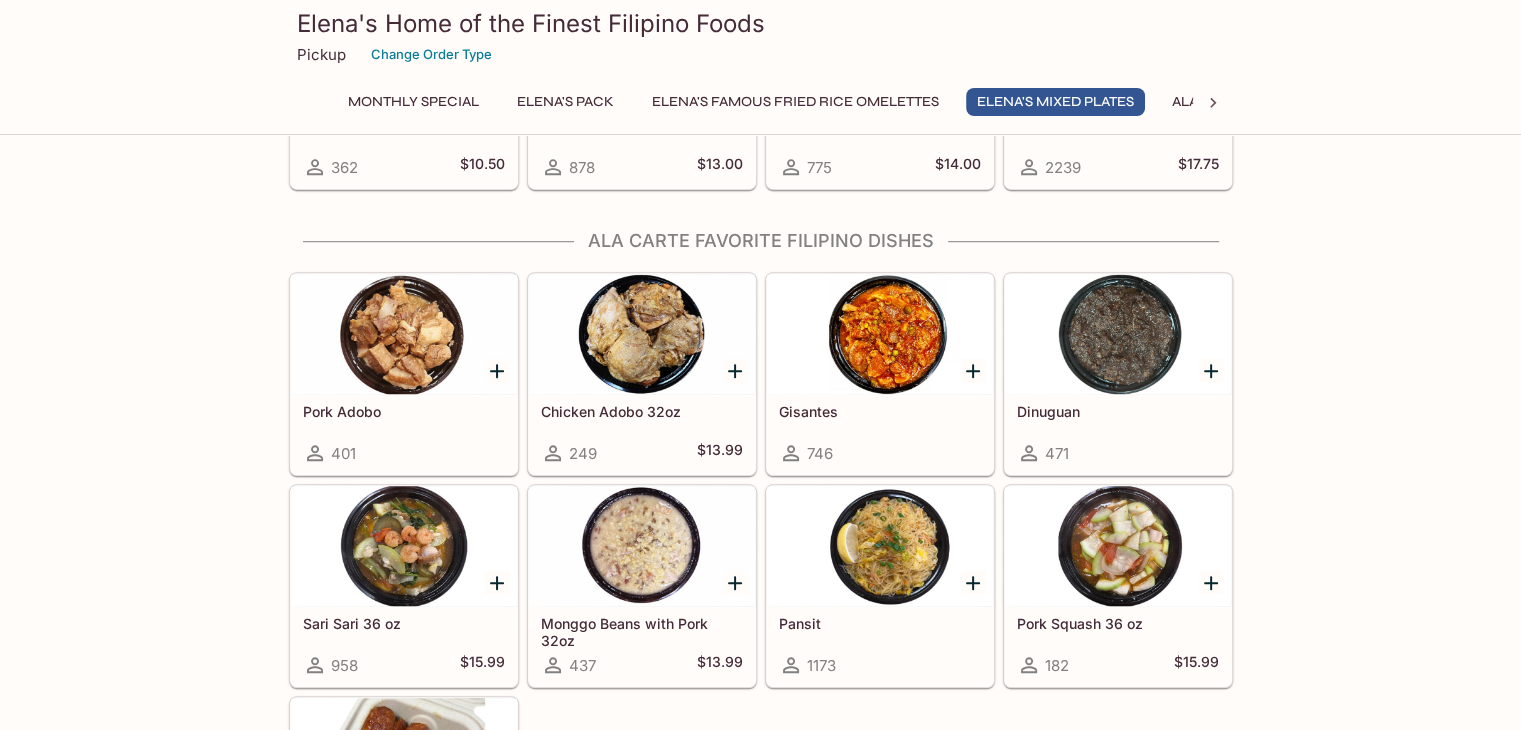 click at bounding box center (404, 334) 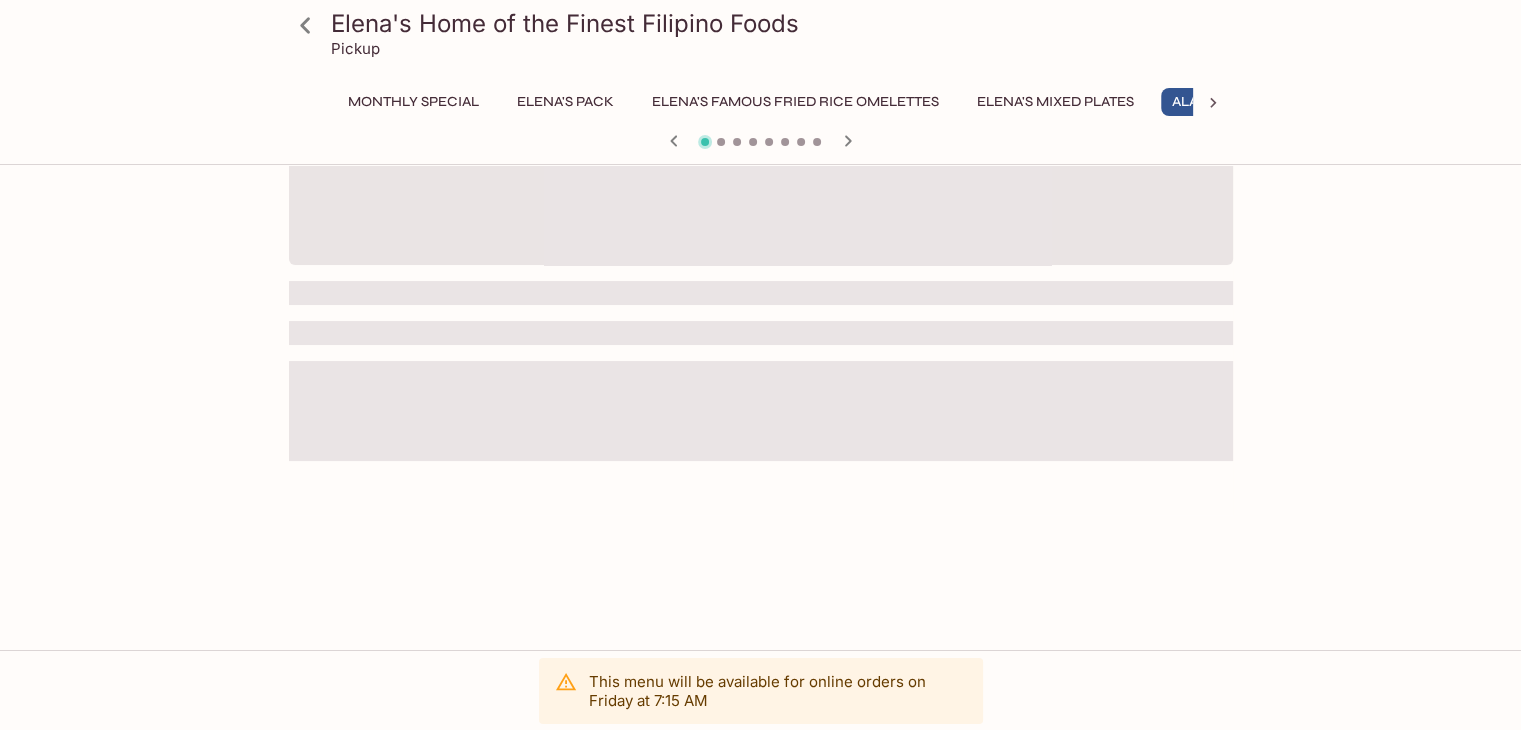 scroll, scrollTop: 0, scrollLeft: 0, axis: both 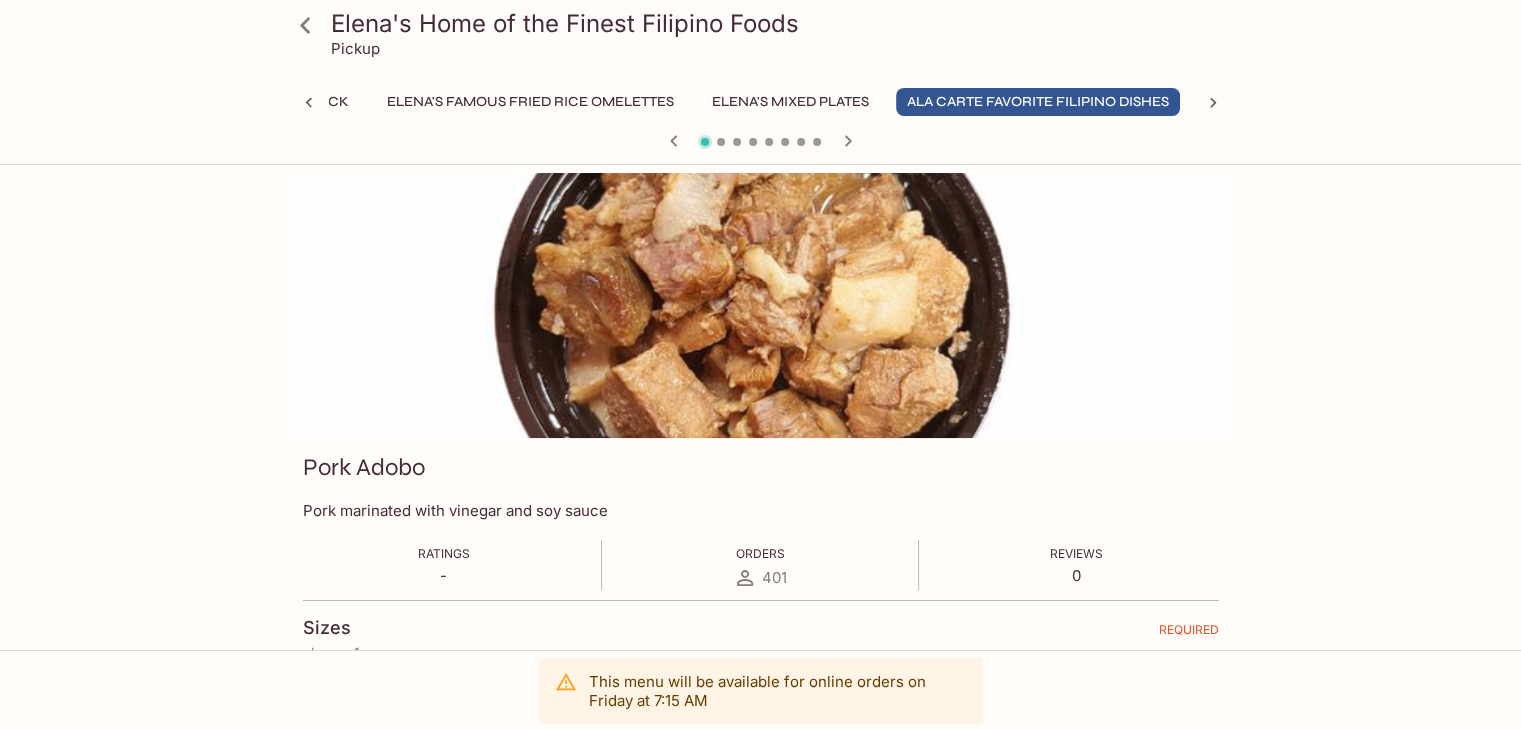 click 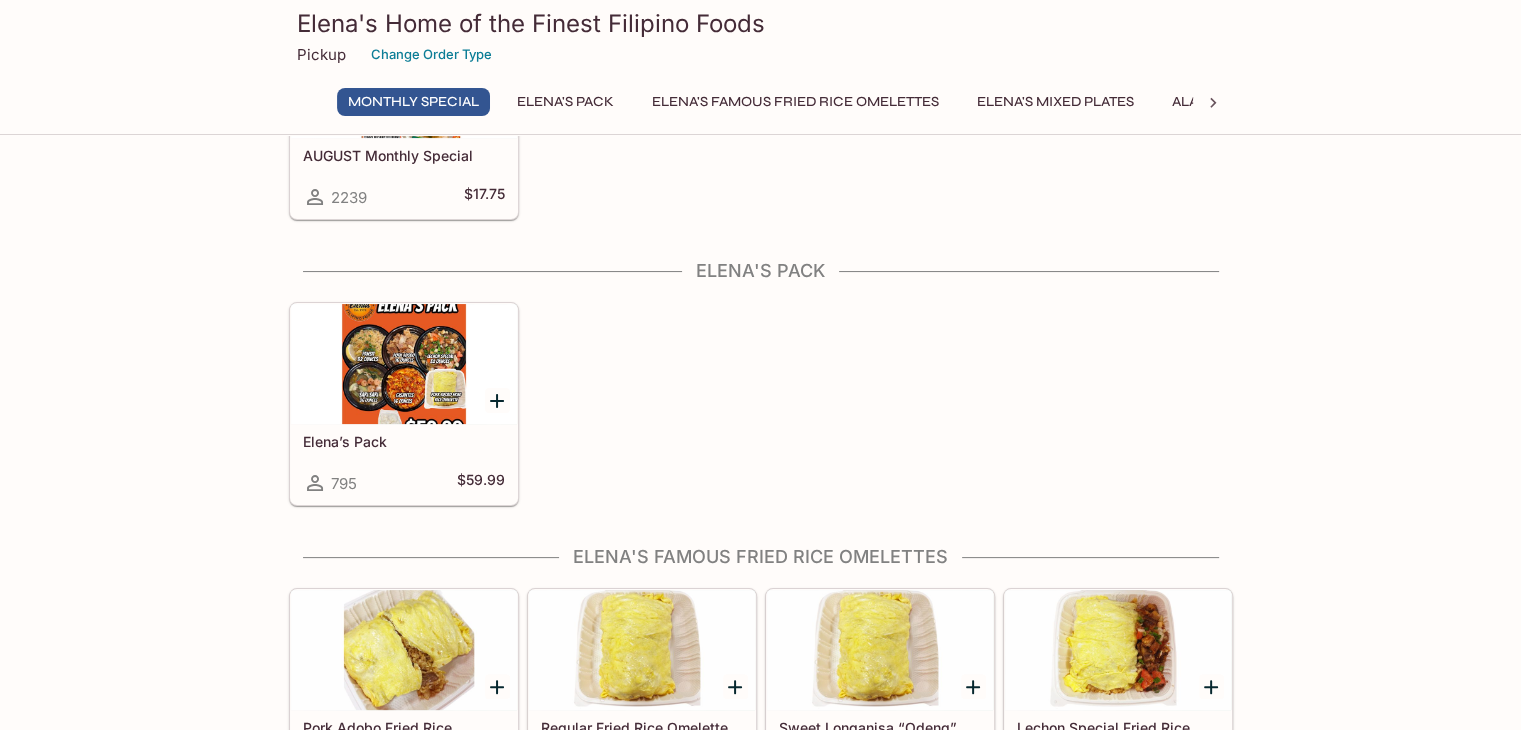 scroll, scrollTop: 700, scrollLeft: 0, axis: vertical 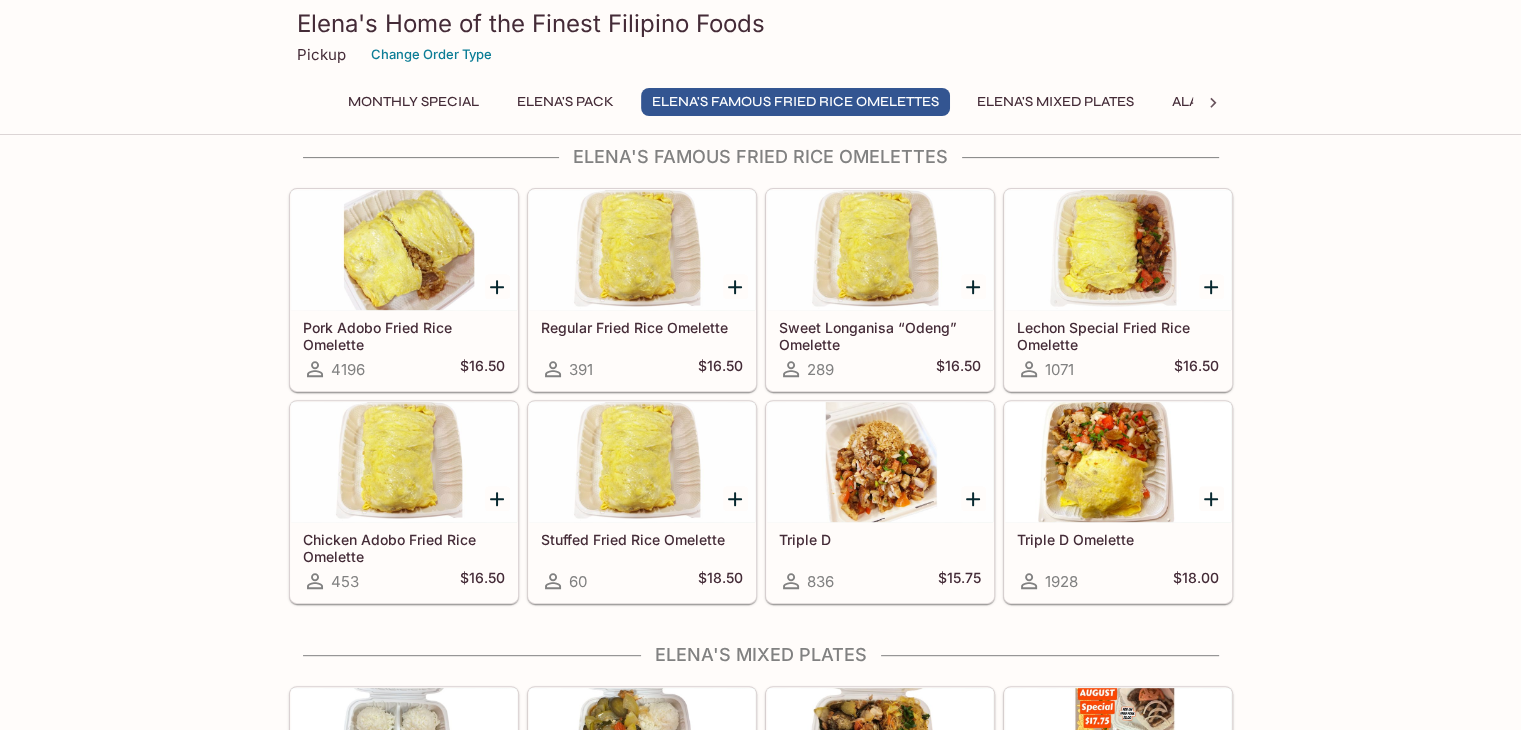 click at bounding box center (1118, 462) 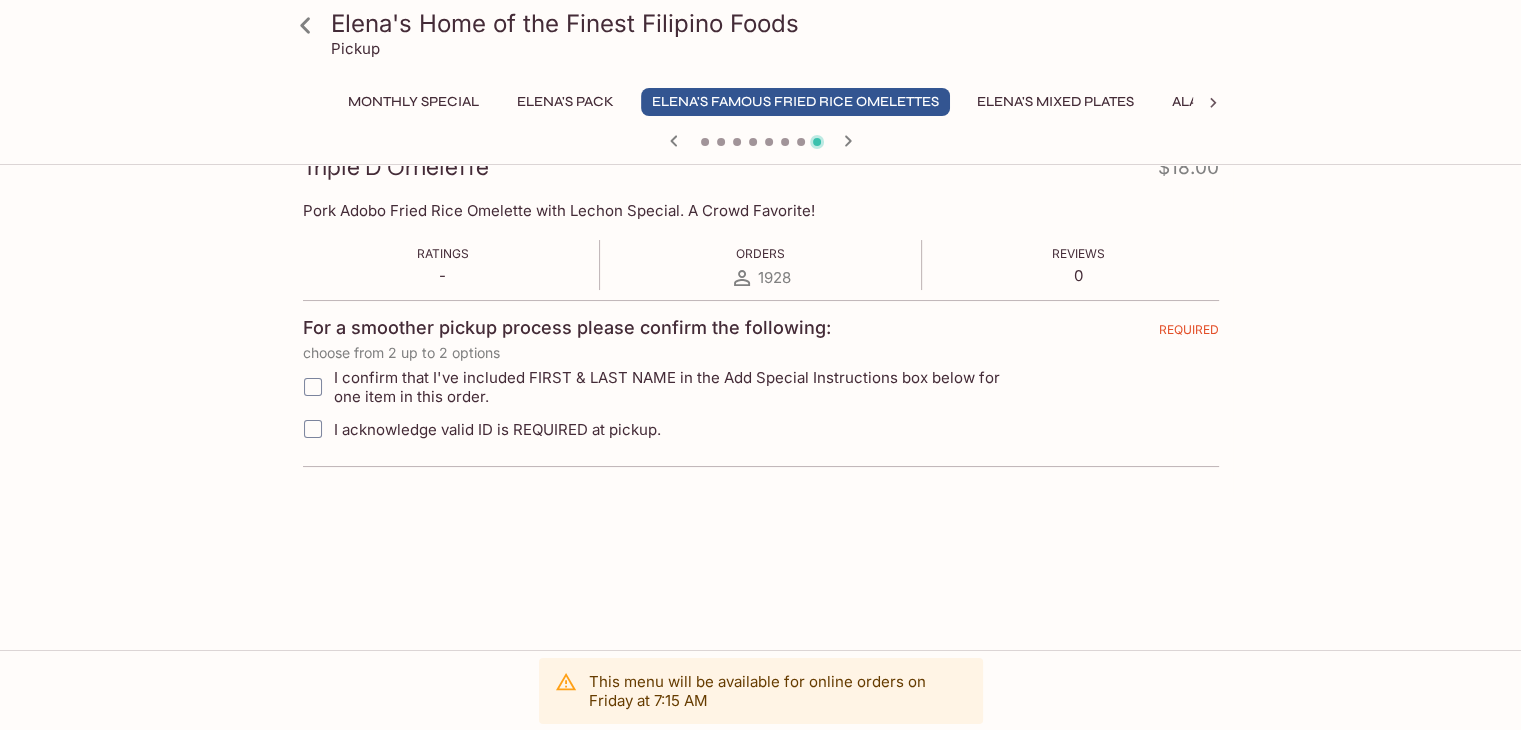 scroll, scrollTop: 0, scrollLeft: 0, axis: both 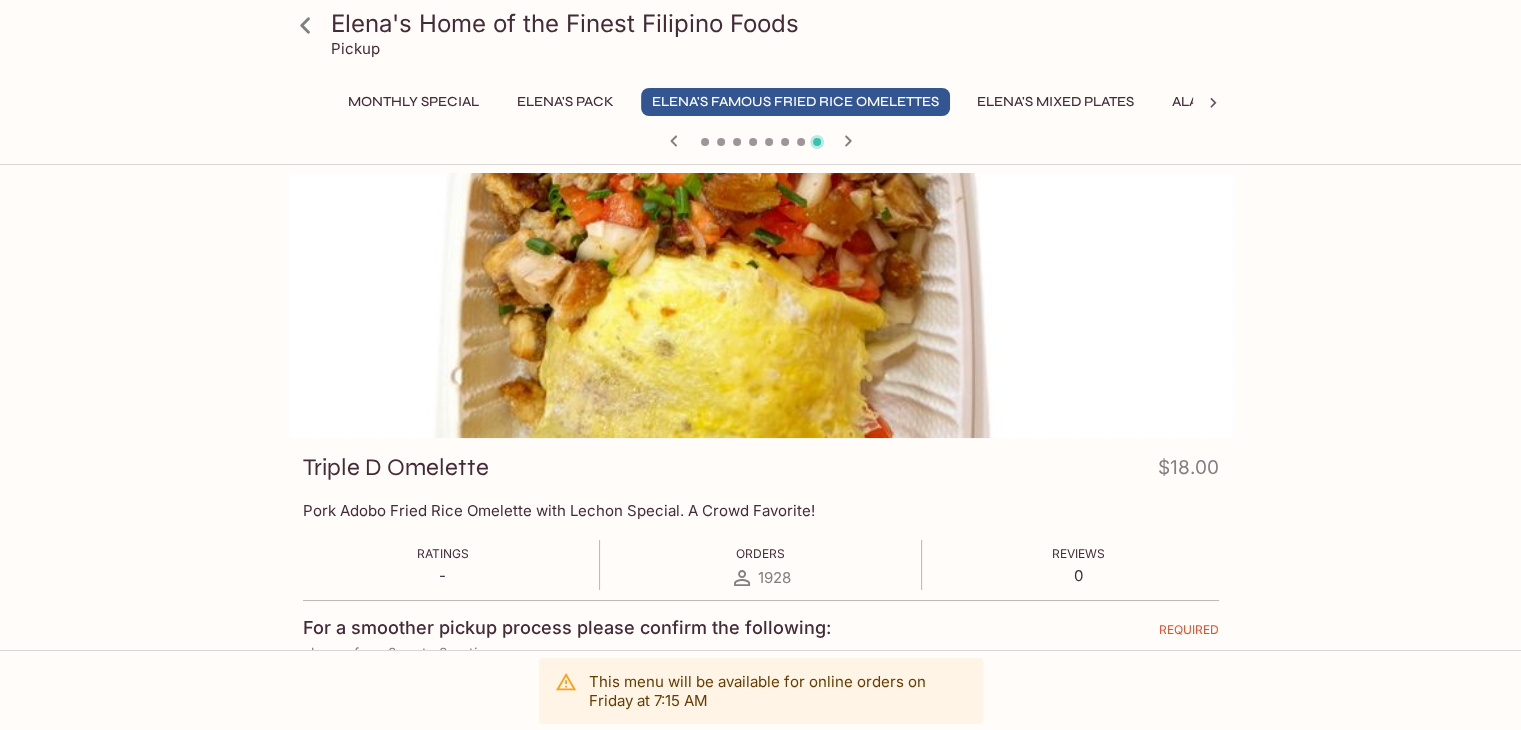 click 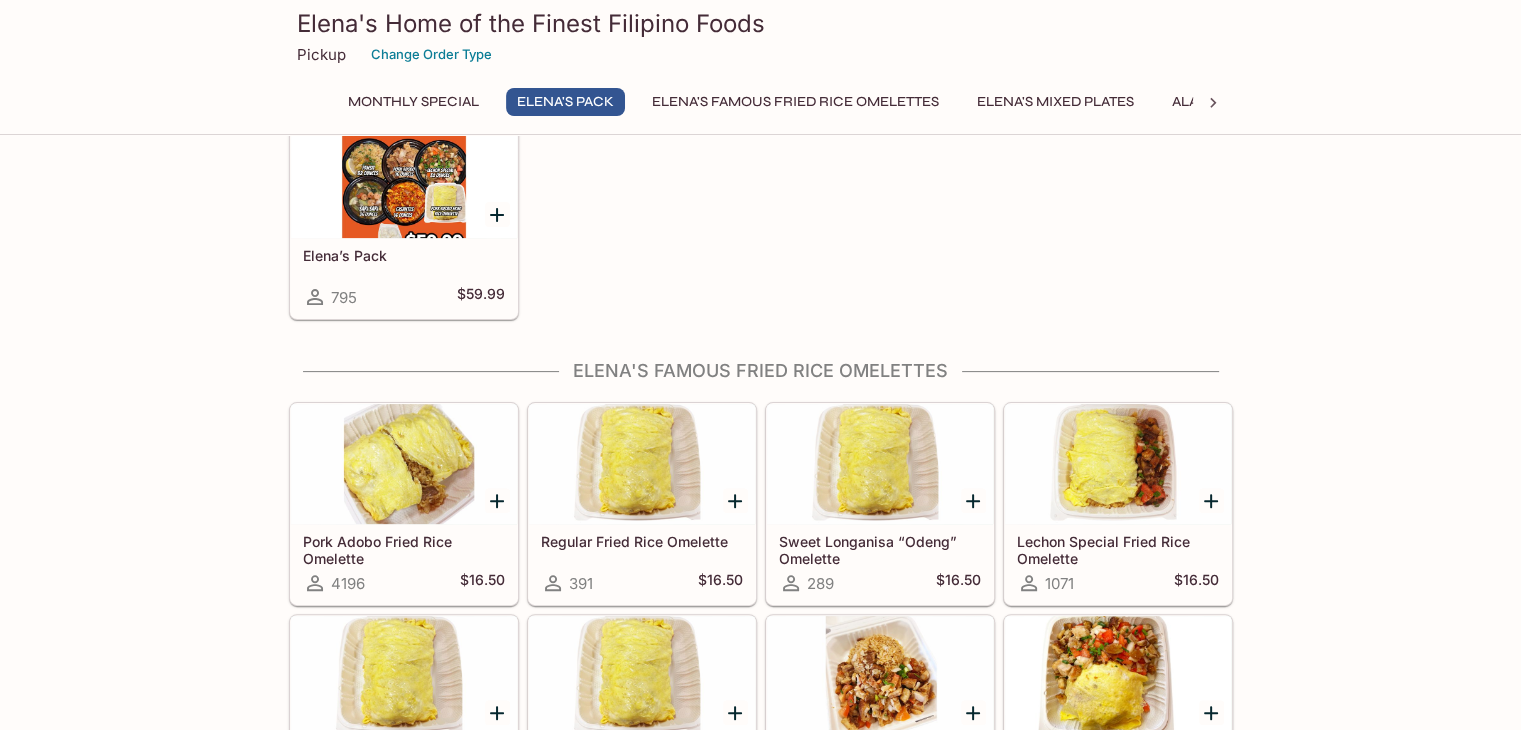 scroll, scrollTop: 600, scrollLeft: 0, axis: vertical 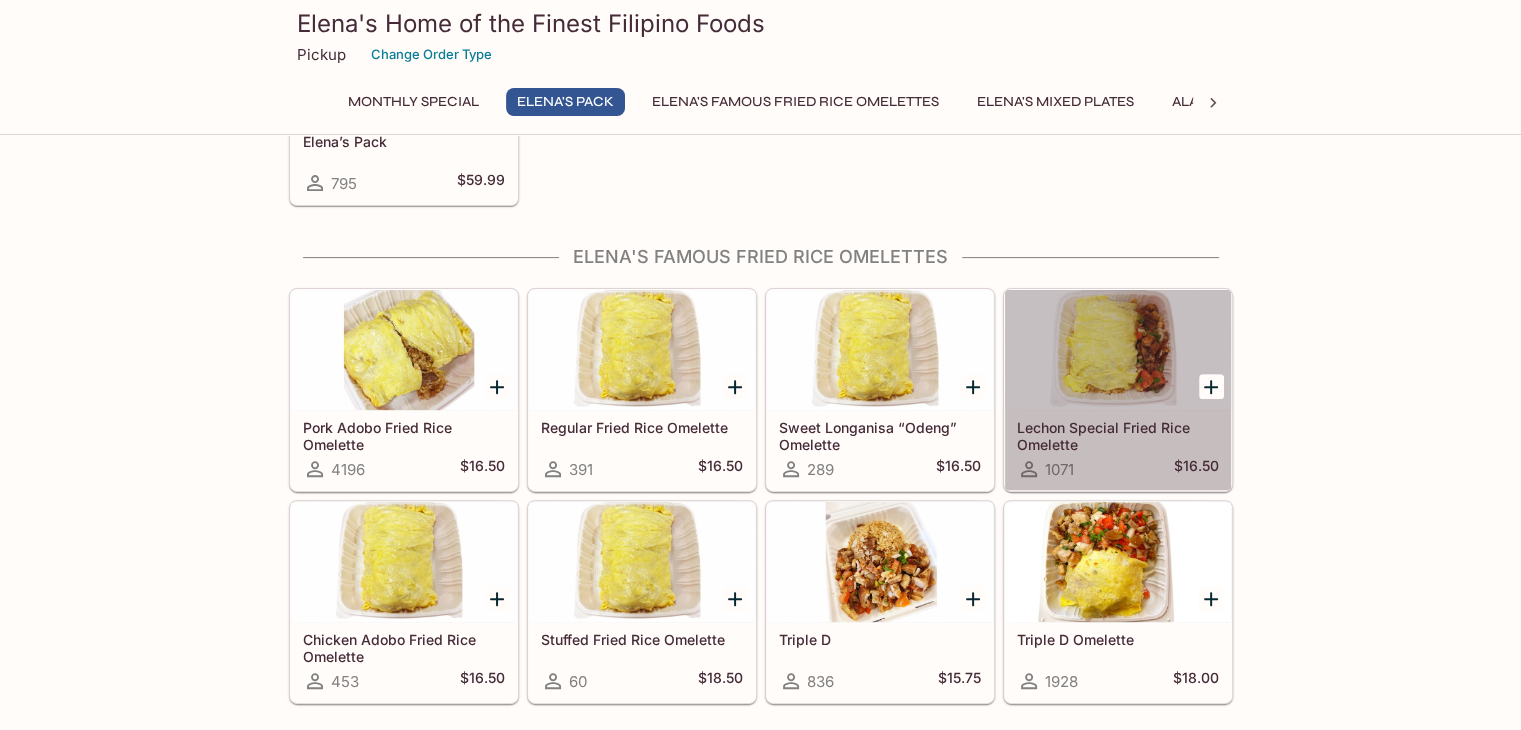 click at bounding box center (1118, 350) 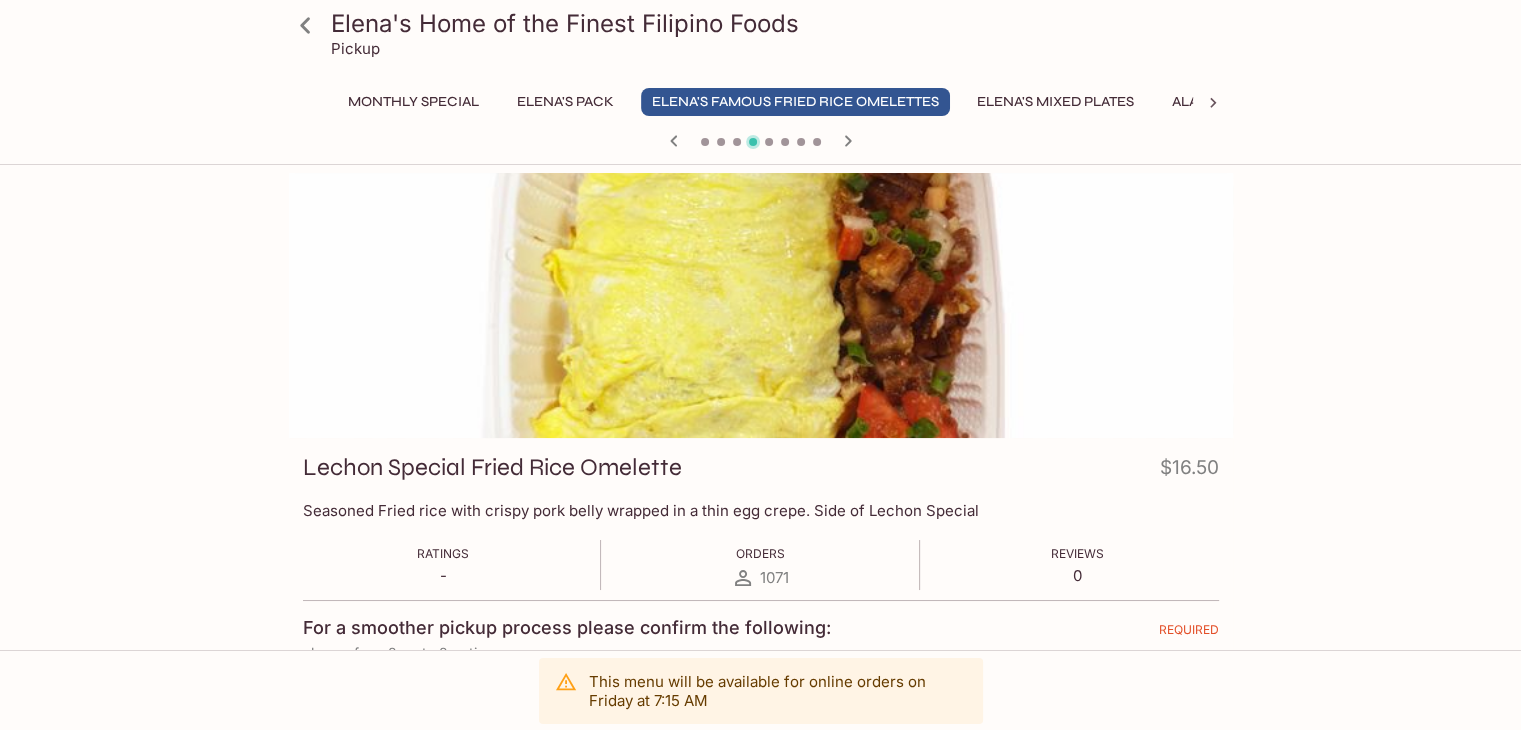 click 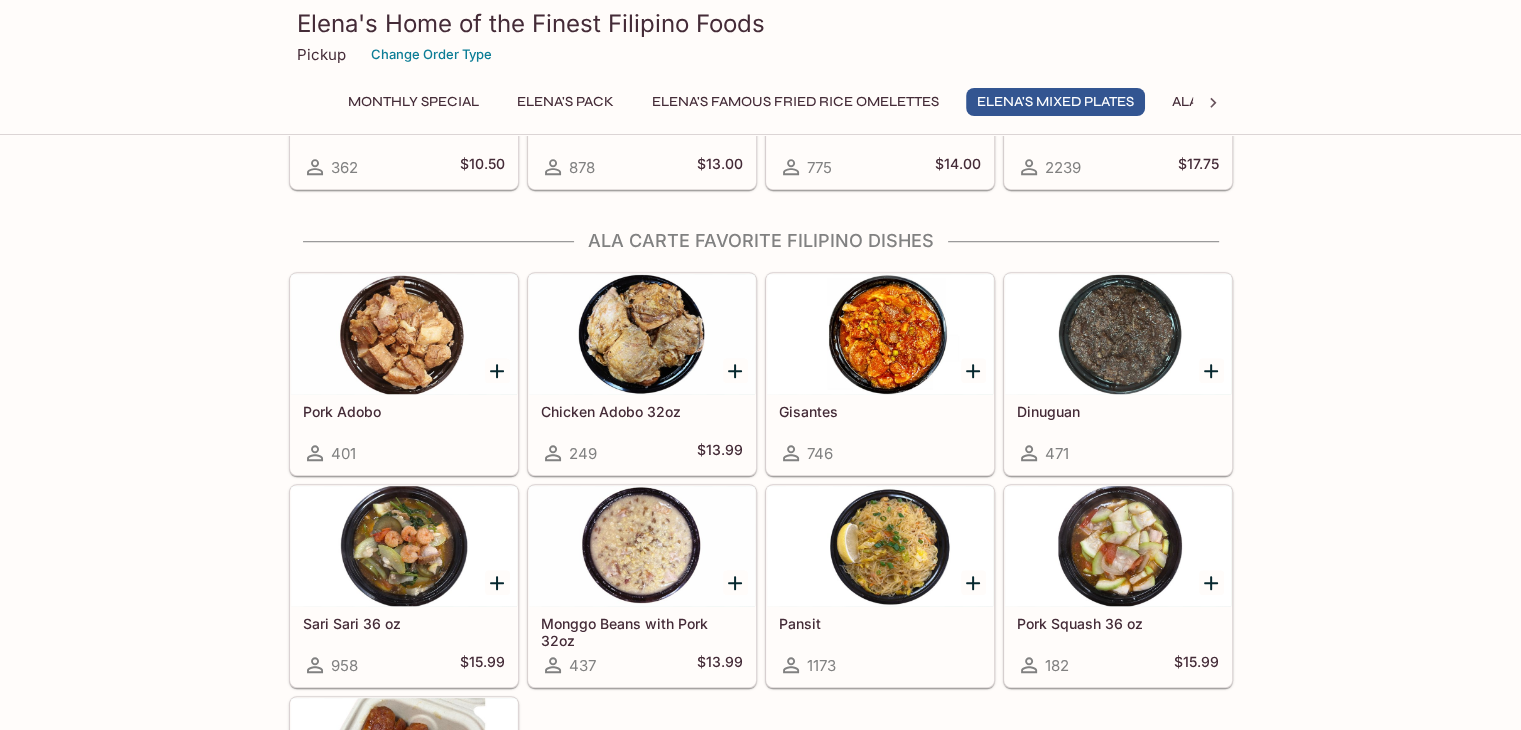 scroll, scrollTop: 1633, scrollLeft: 0, axis: vertical 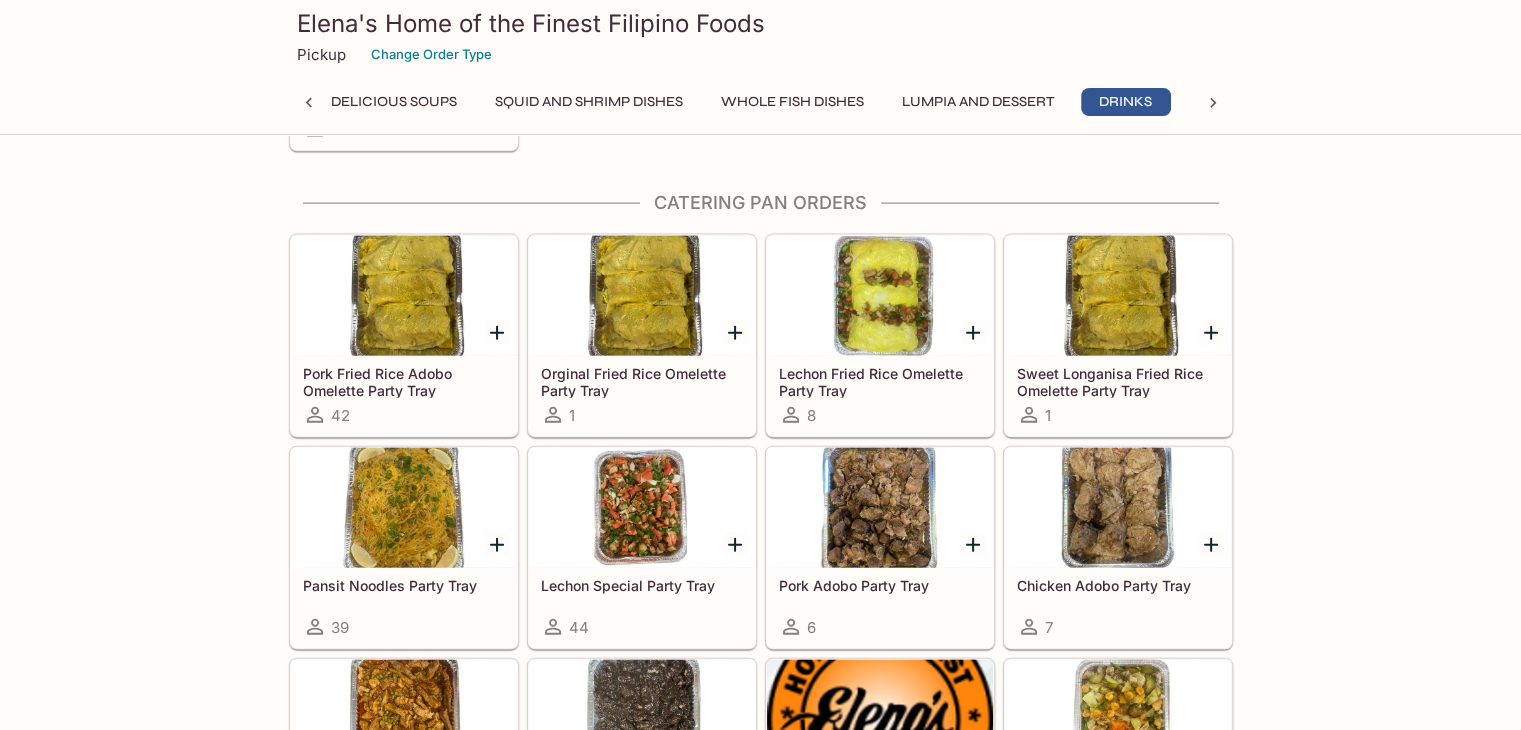 click at bounding box center (404, 296) 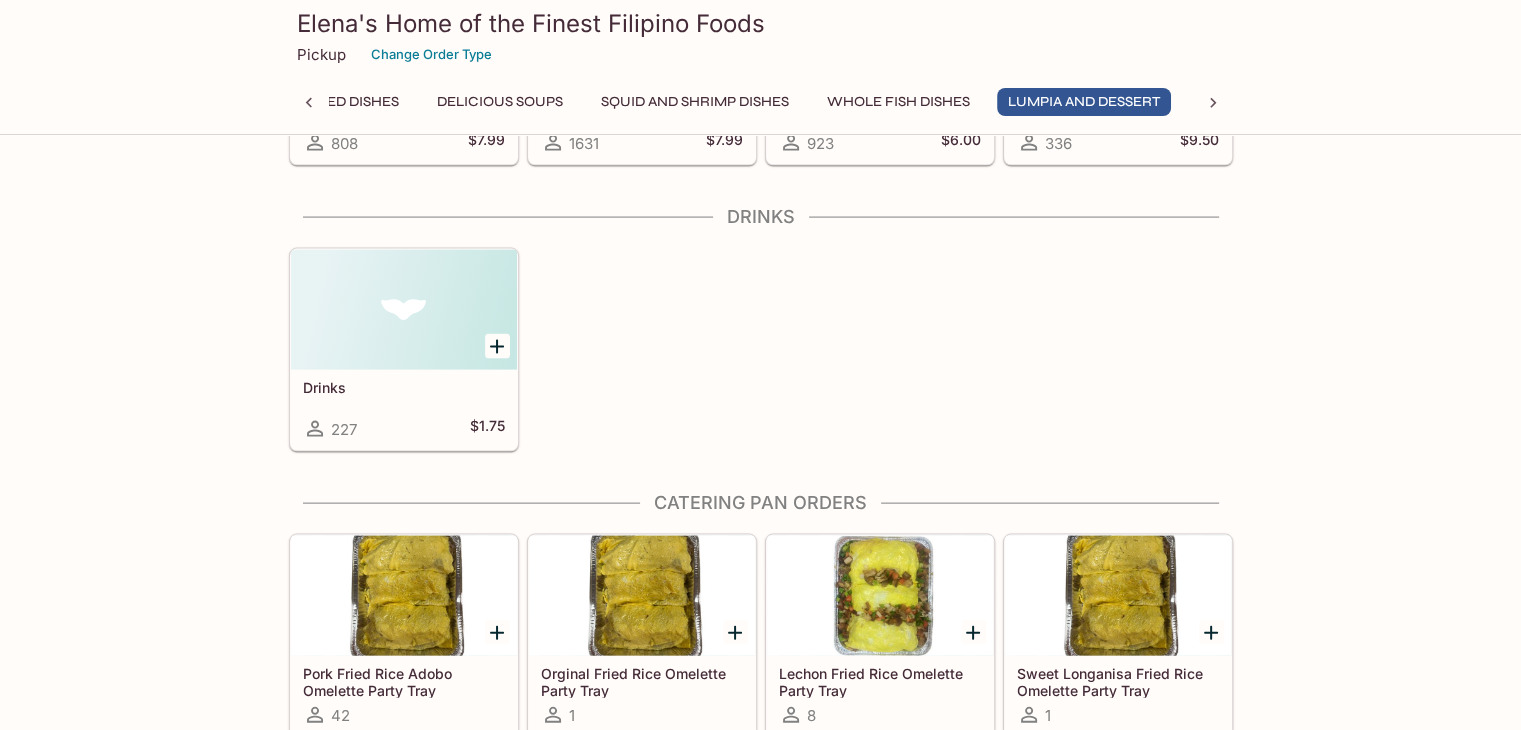 click at bounding box center (404, 596) 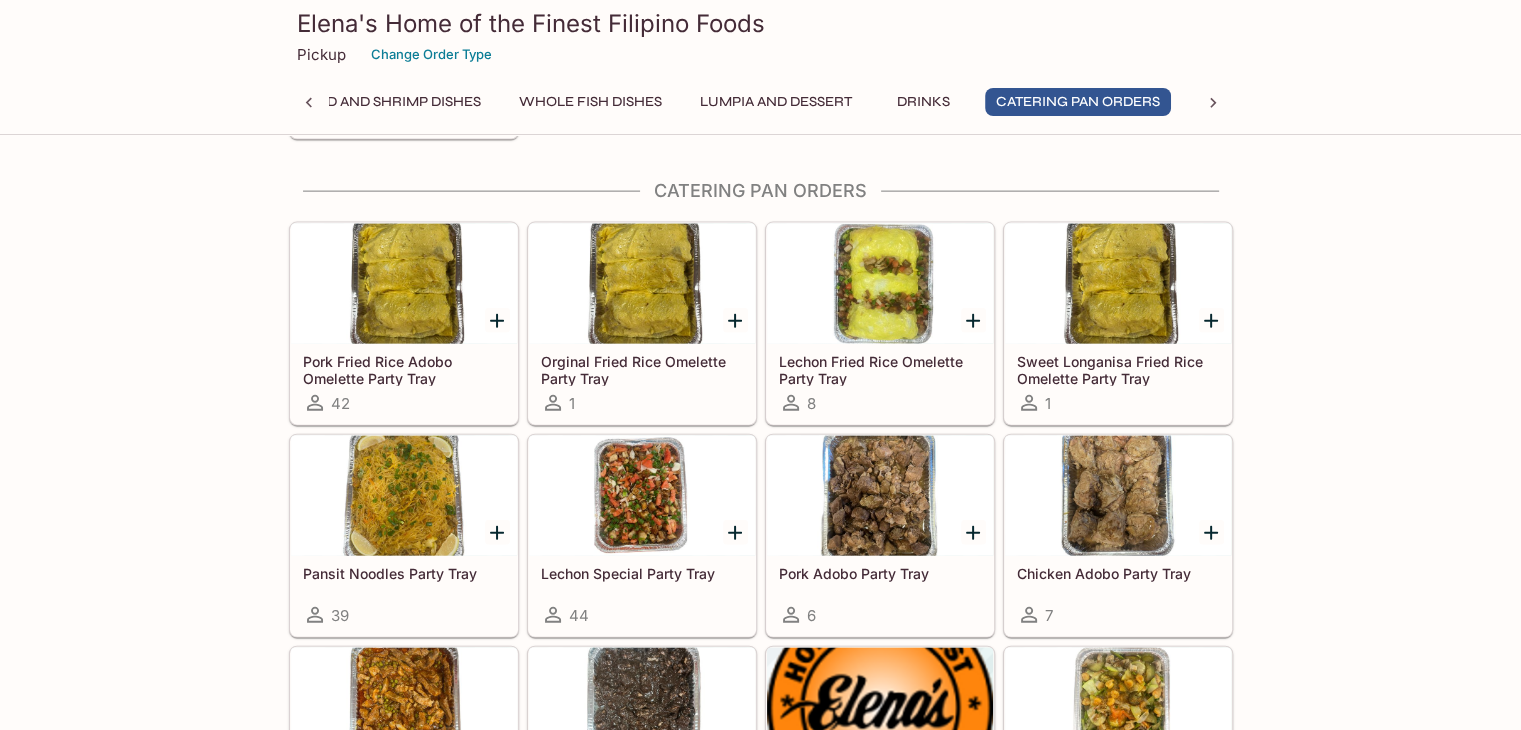 click at bounding box center [880, 284] 